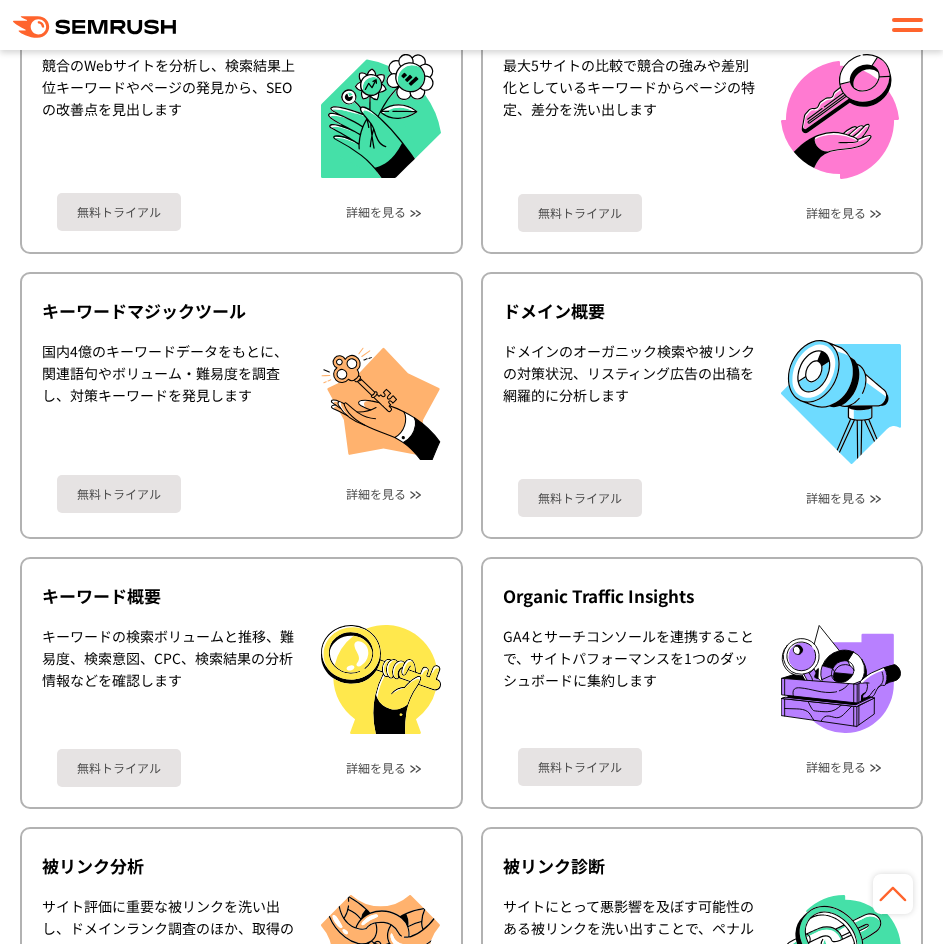 scroll, scrollTop: 740, scrollLeft: 0, axis: vertical 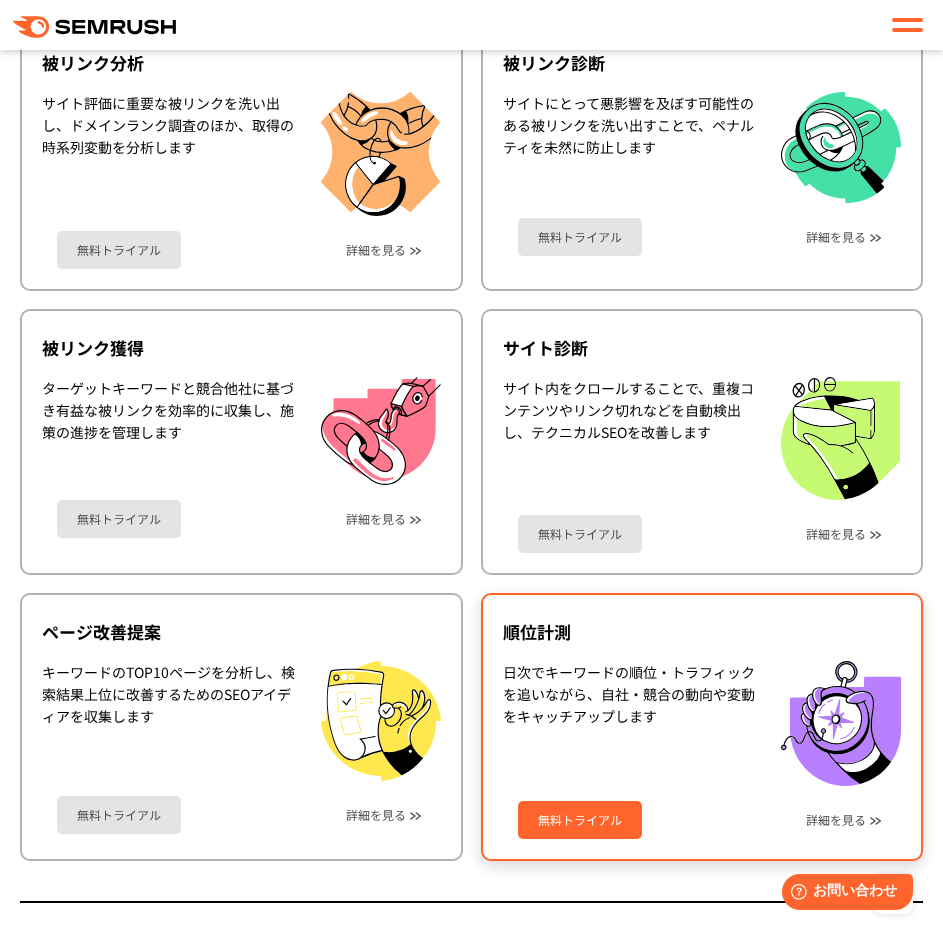 click on "無料トライアル 詳細を見る" at bounding box center (702, 812) 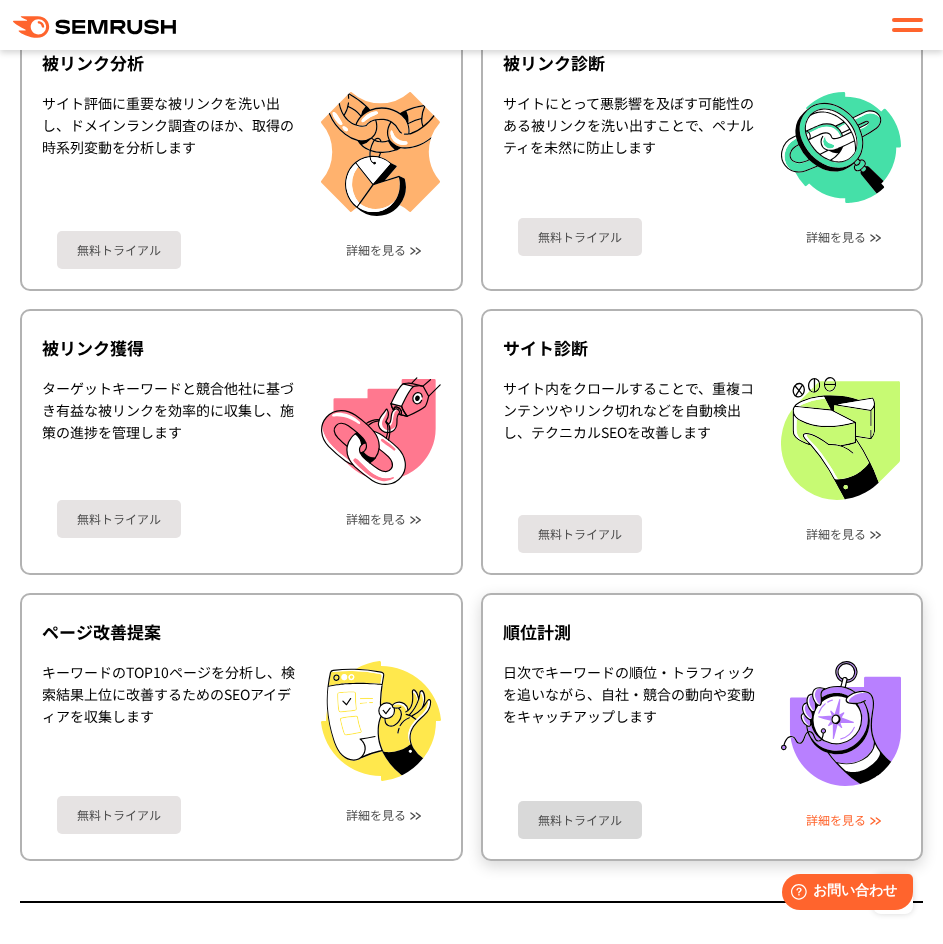 click on "詳細を見る" at bounding box center [836, 820] 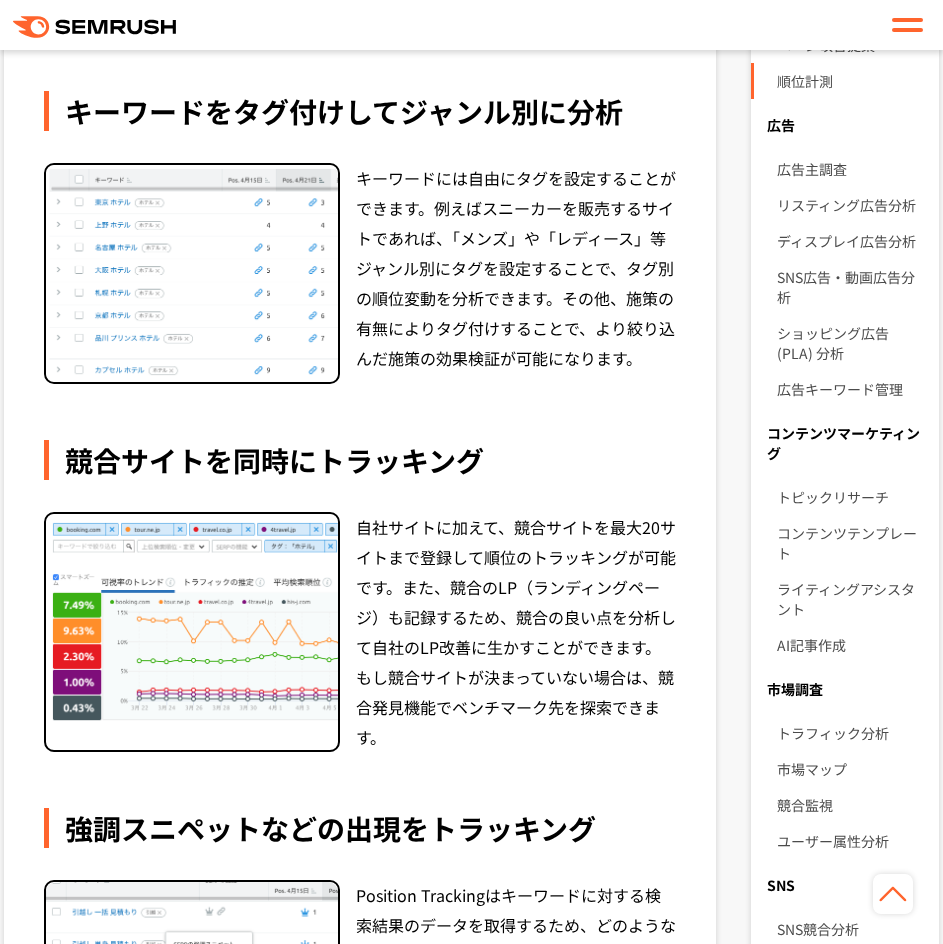 scroll, scrollTop: 1932, scrollLeft: 0, axis: vertical 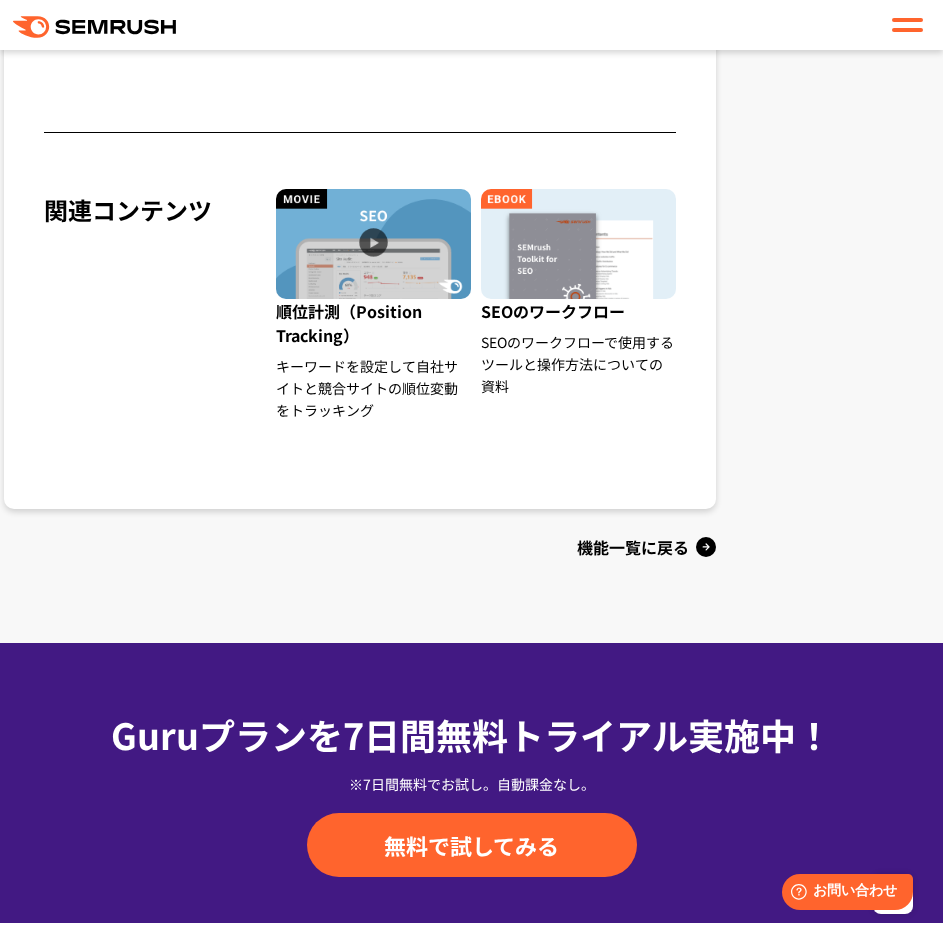 click on "Position TrackingはSEOに不可欠な順位変動のトラッキングを可能にするツールです。自社サイト、競合サイトに対して指定したキーワードの順位を毎日トラッキングし効果検証を可能にします。また、キーワードにタグを付与することで分析結果を自由にカスタマイズ。ローカルSEOやリッチリザルトのトラッキングにも対応します。
キーワードの順位変動を毎日トラッキング
キーワードをタグ付けしてジャンル別に分析" at bounding box center [360, -579] 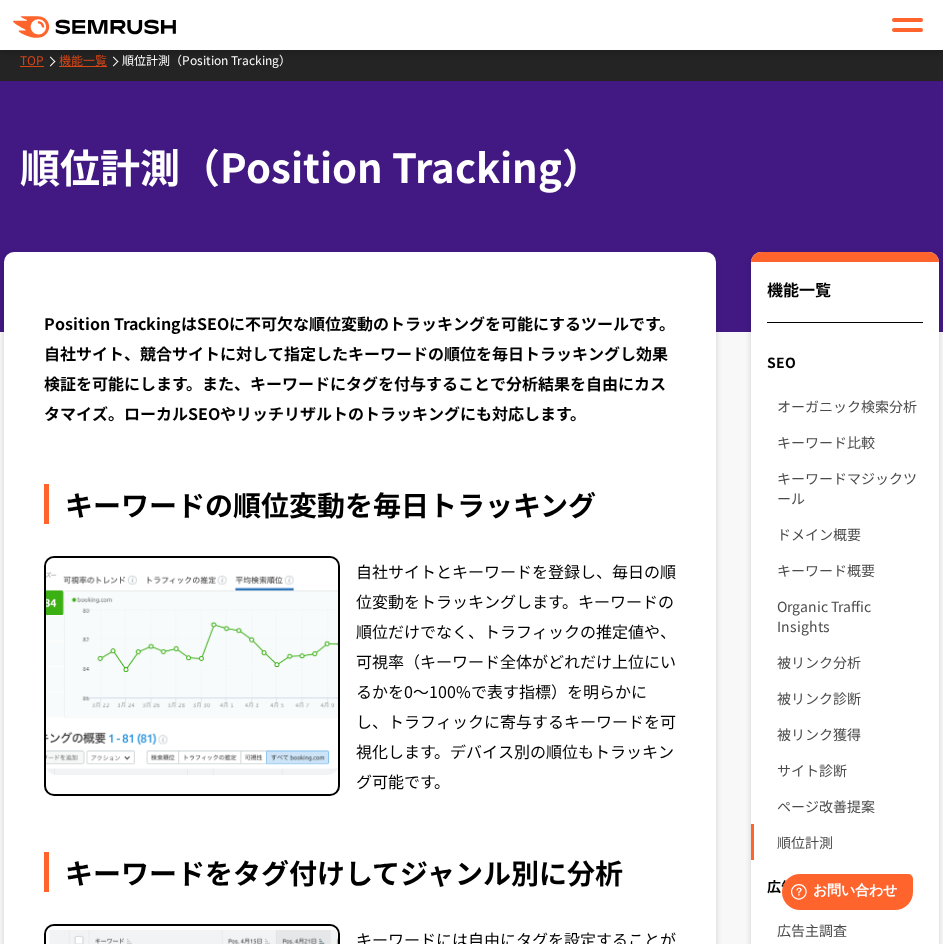 scroll, scrollTop: 17, scrollLeft: 0, axis: vertical 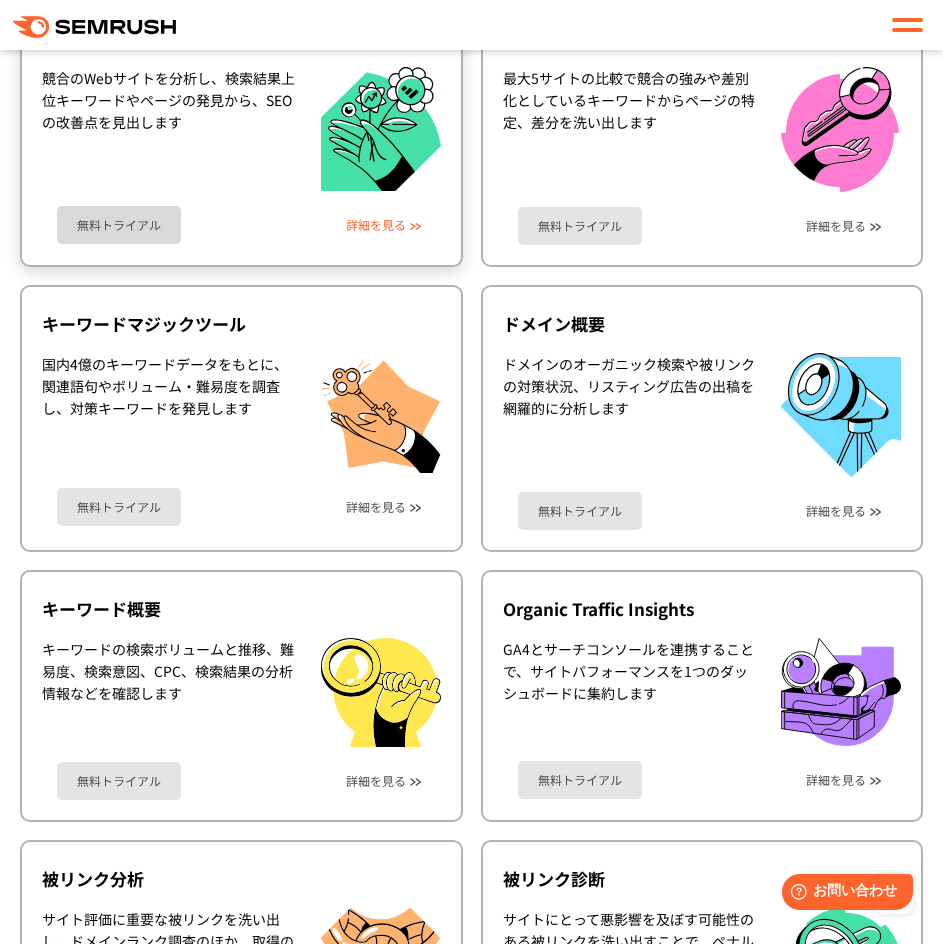 click on "詳細を見る" at bounding box center (376, 225) 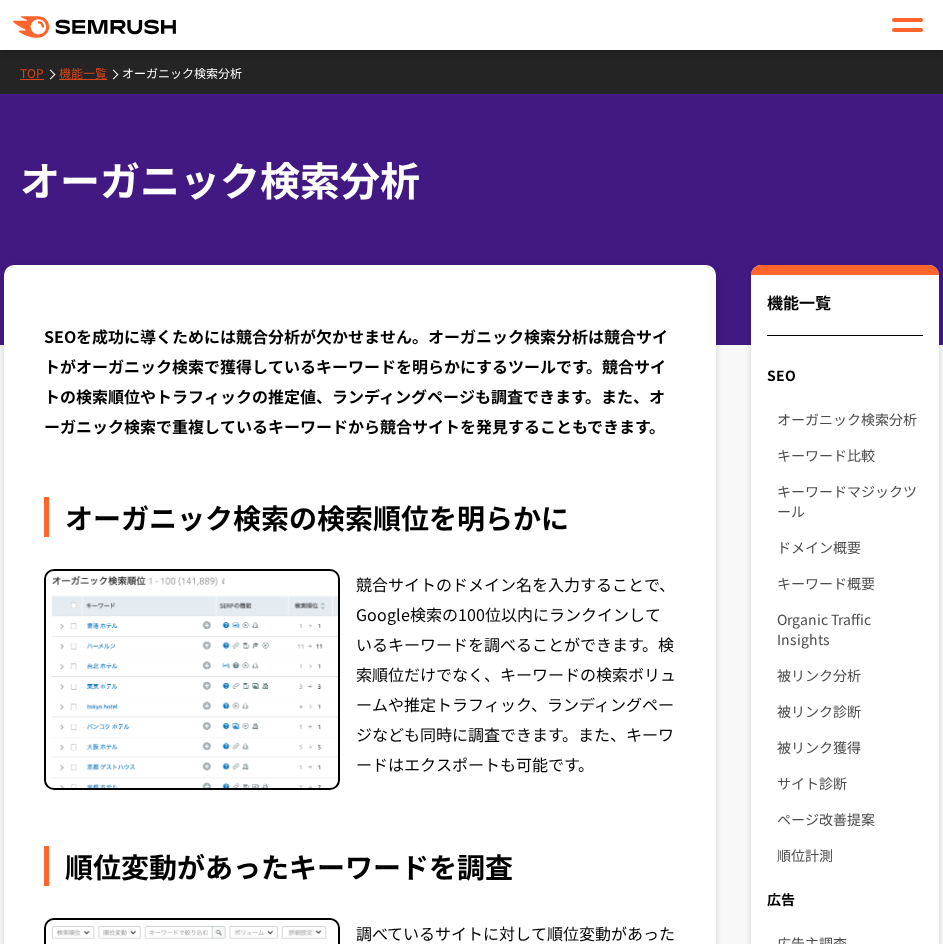 scroll, scrollTop: 366, scrollLeft: 0, axis: vertical 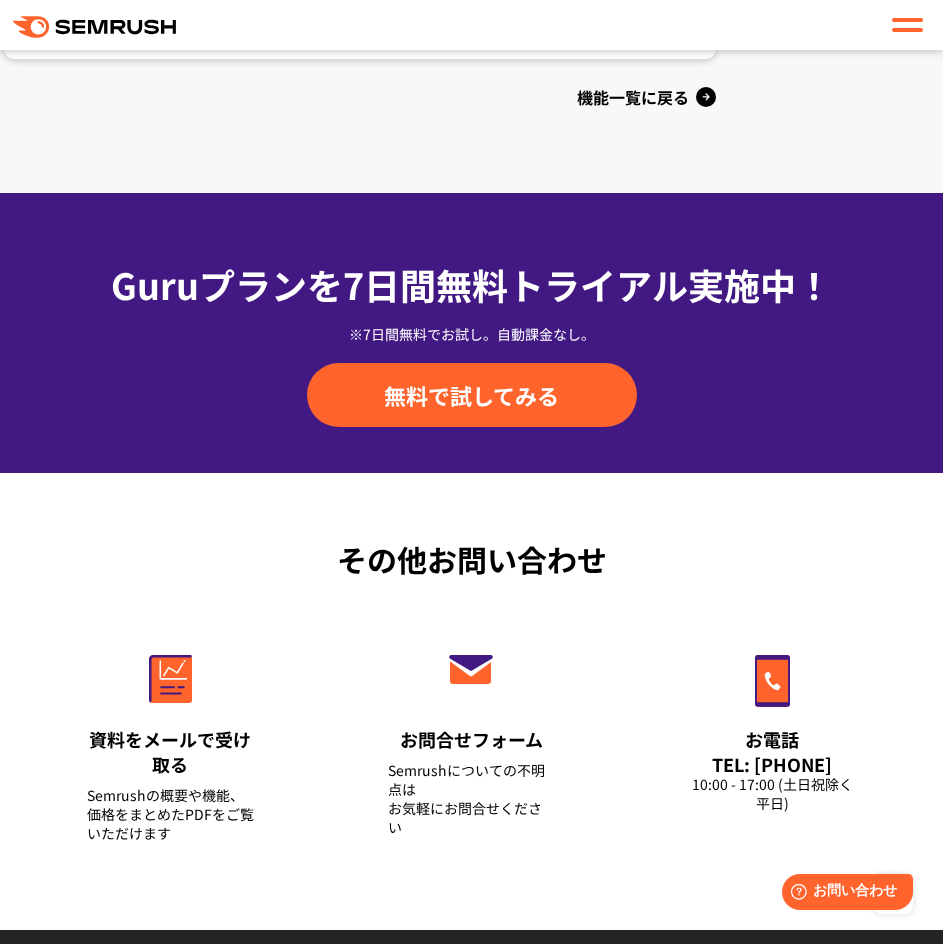 click at bounding box center (907, 25) 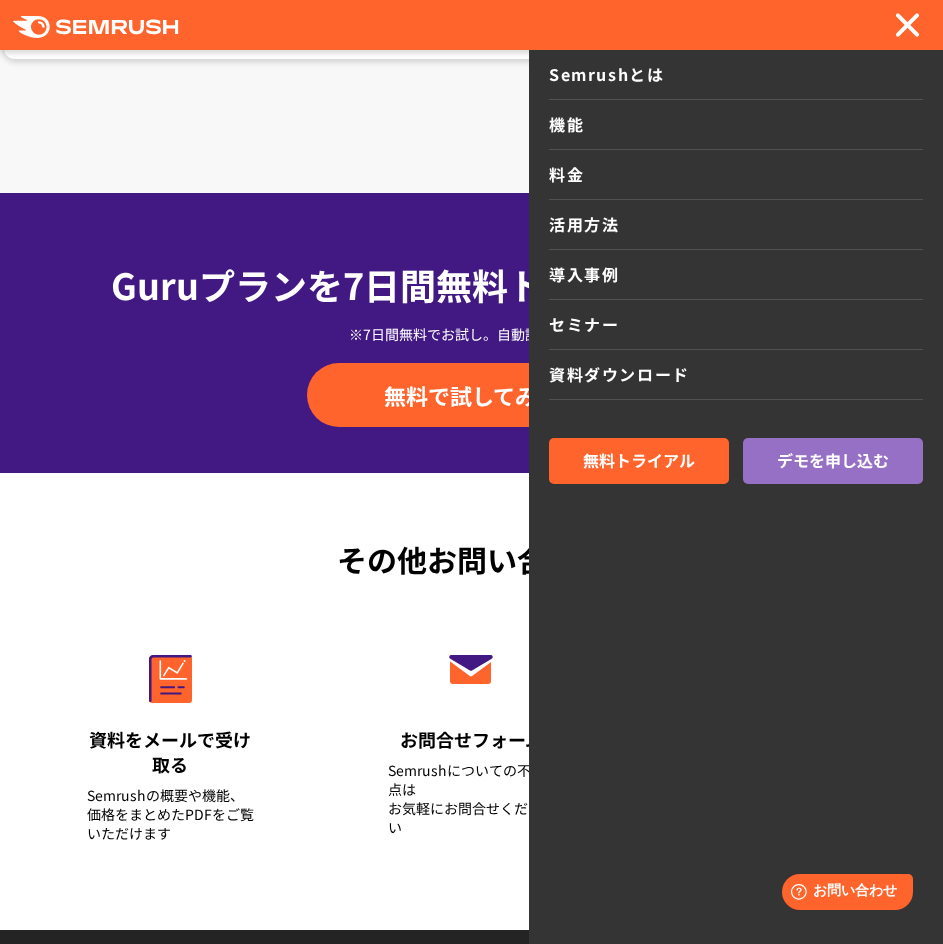 click on "料金" at bounding box center (736, 175) 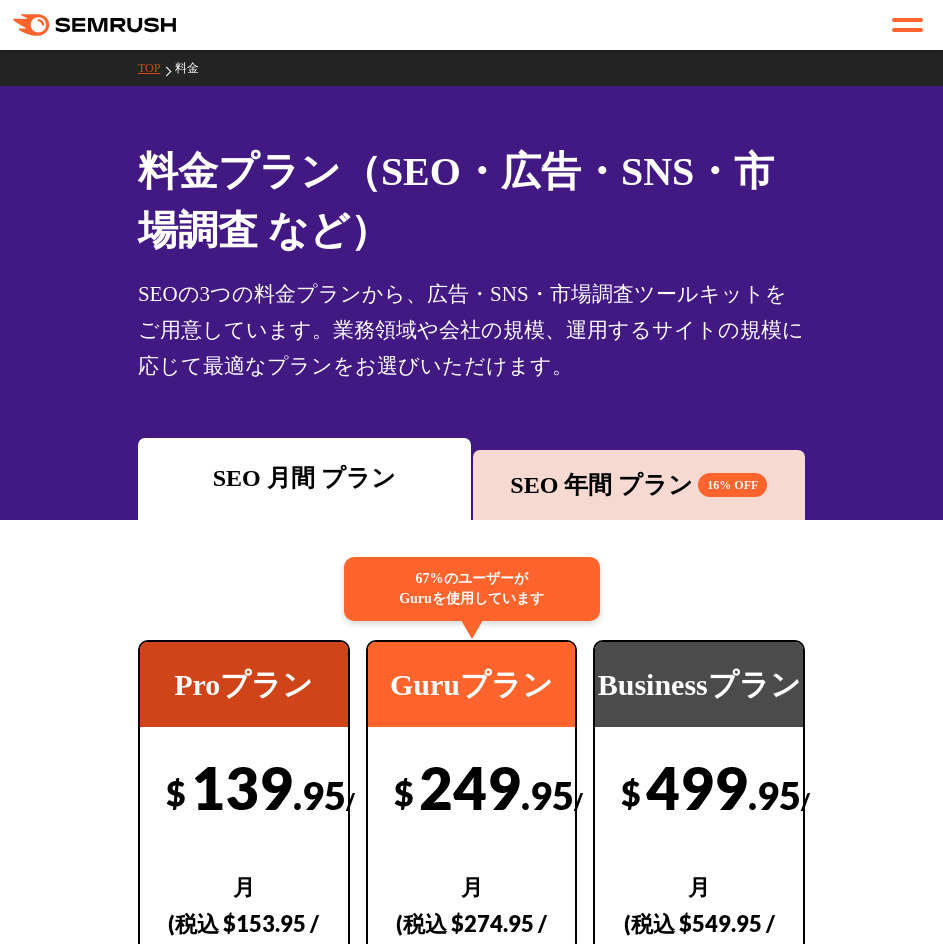 scroll, scrollTop: 379, scrollLeft: 0, axis: vertical 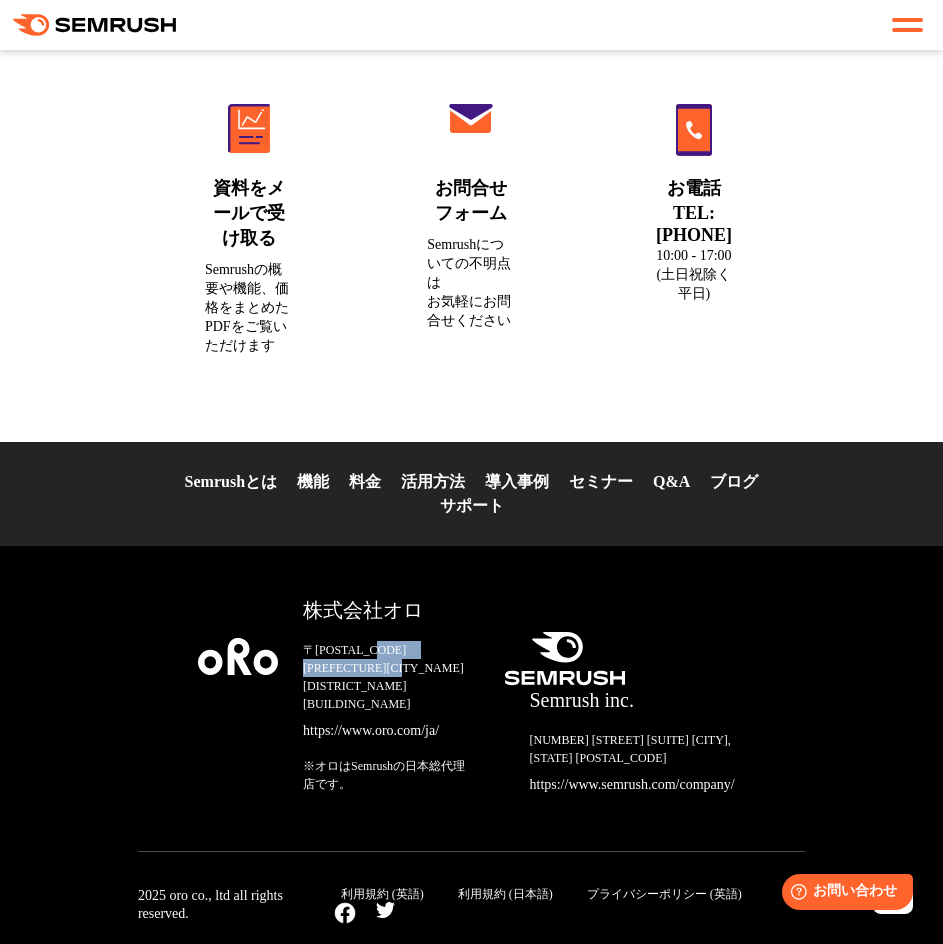 drag, startPoint x: 426, startPoint y: 669, endPoint x: 378, endPoint y: 650, distance: 51.62364 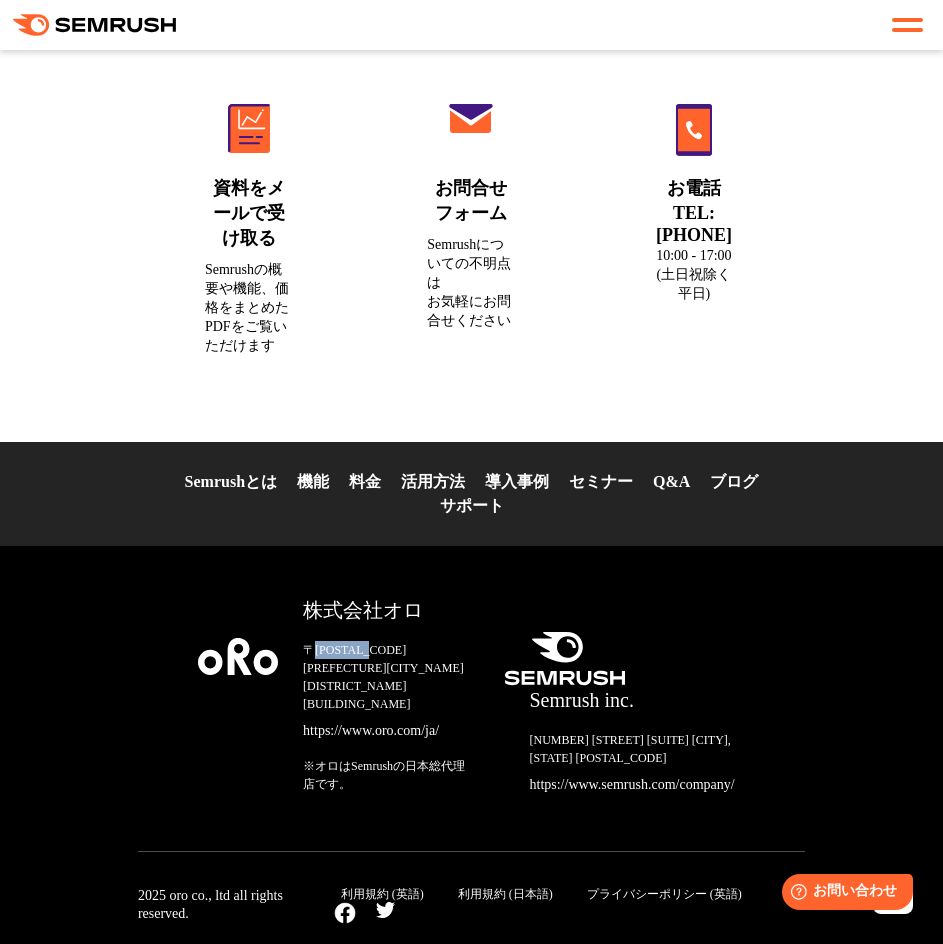 drag, startPoint x: 370, startPoint y: 647, endPoint x: 316, endPoint y: 650, distance: 54.08327 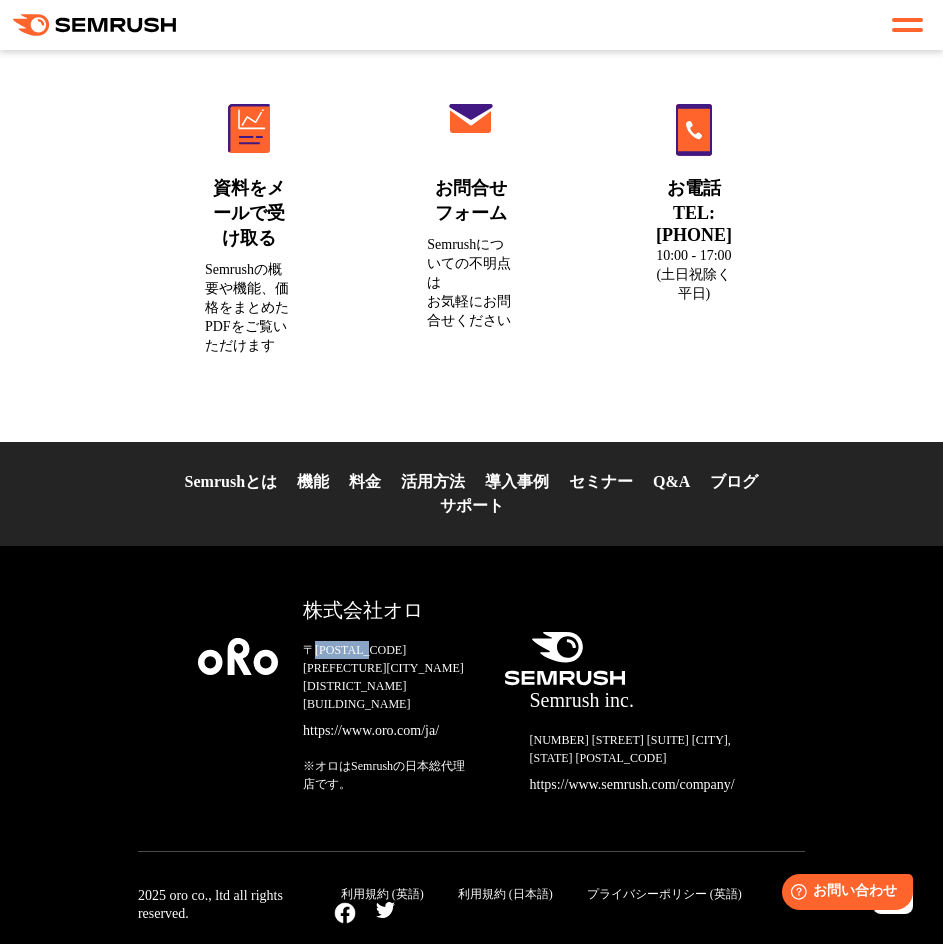 copy on "[POSTAL_CODE]" 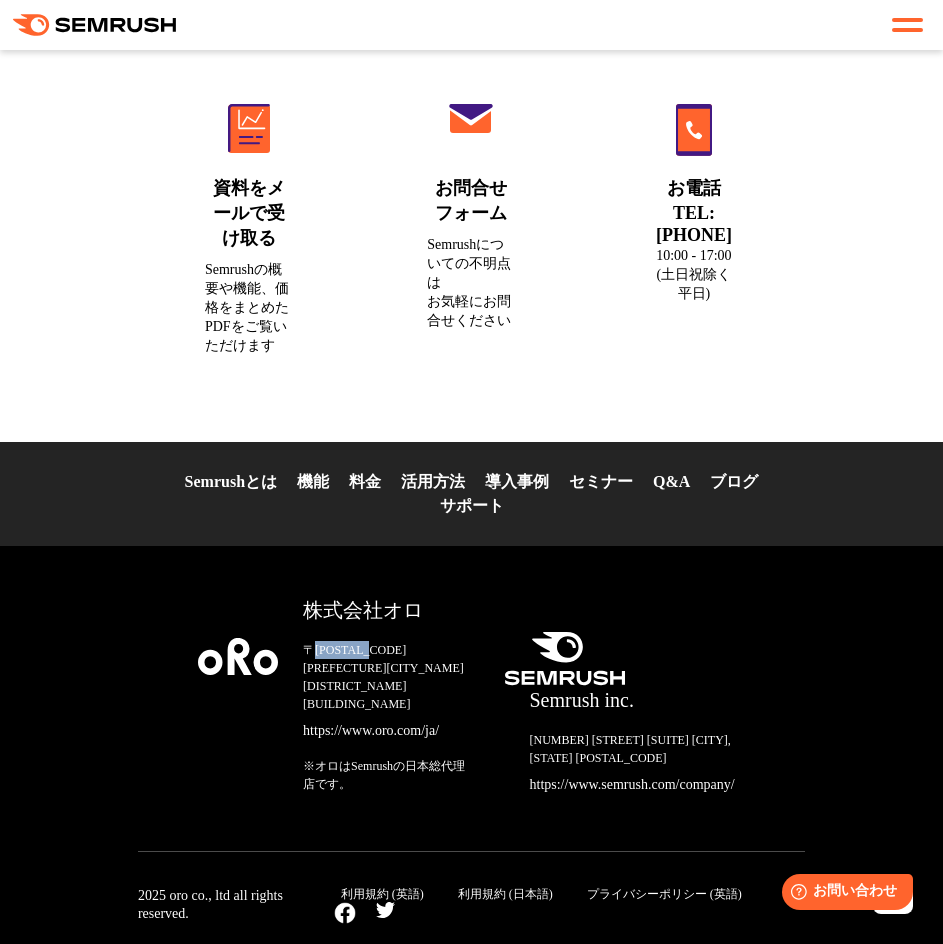 click on "https://www.oro.com/ja/" at bounding box center [387, 731] 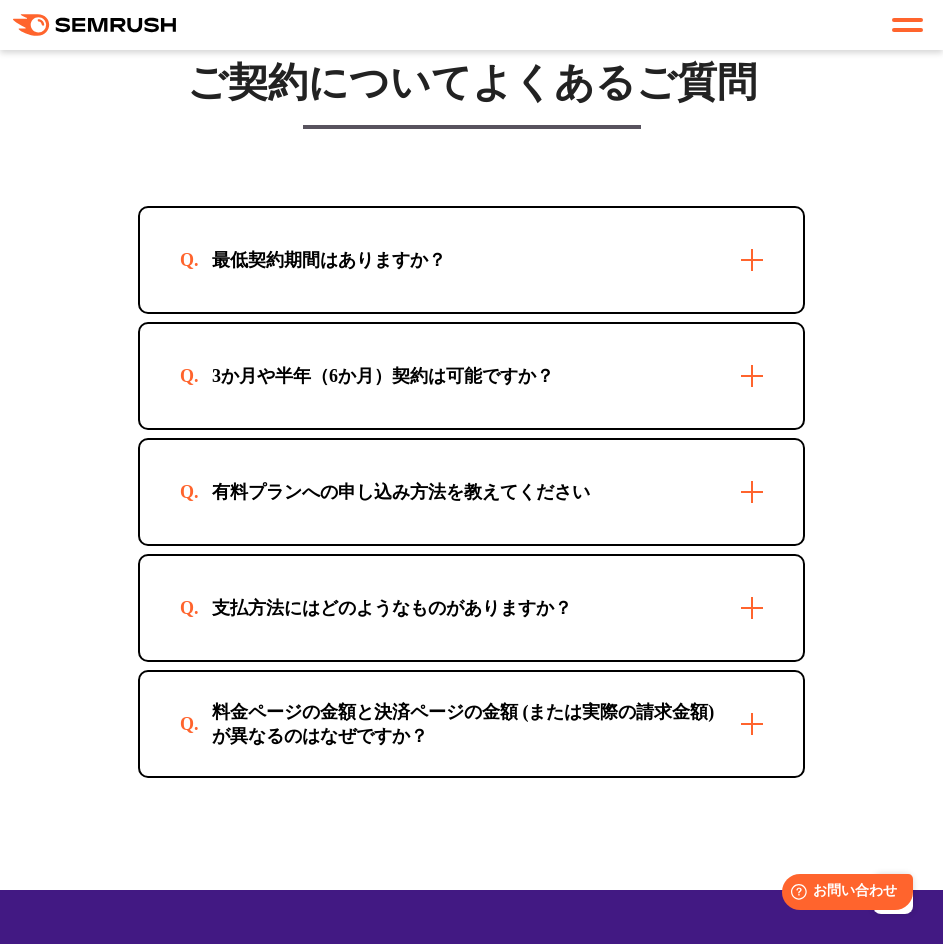 scroll, scrollTop: 6799, scrollLeft: 0, axis: vertical 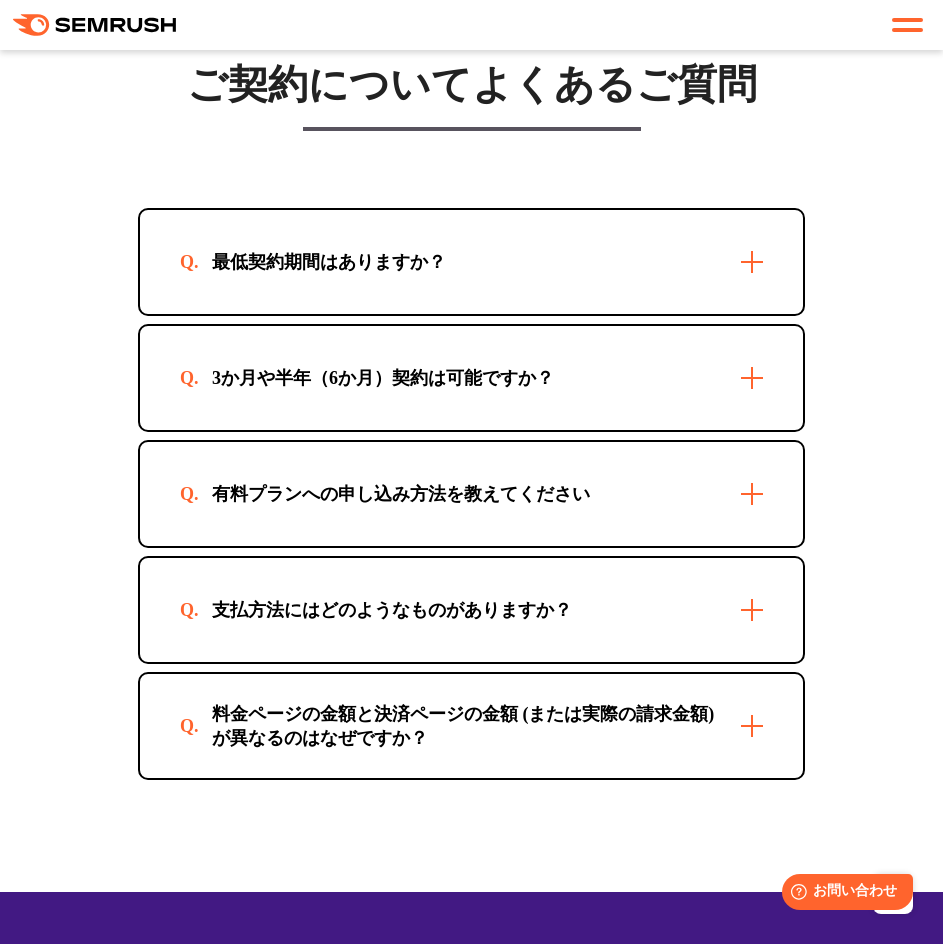 click on "3か月や半年（6か月）契約は可能ですか？" at bounding box center [383, 378] 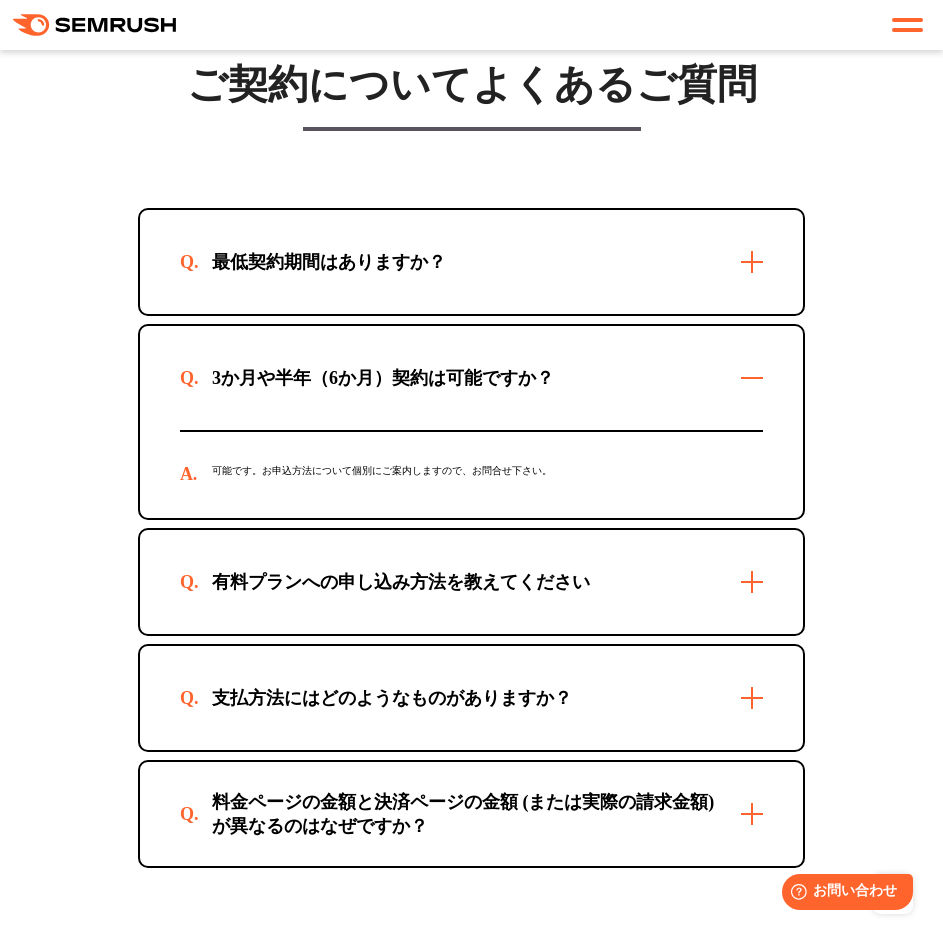 click on "最低契約期間はありますか？" at bounding box center (471, 262) 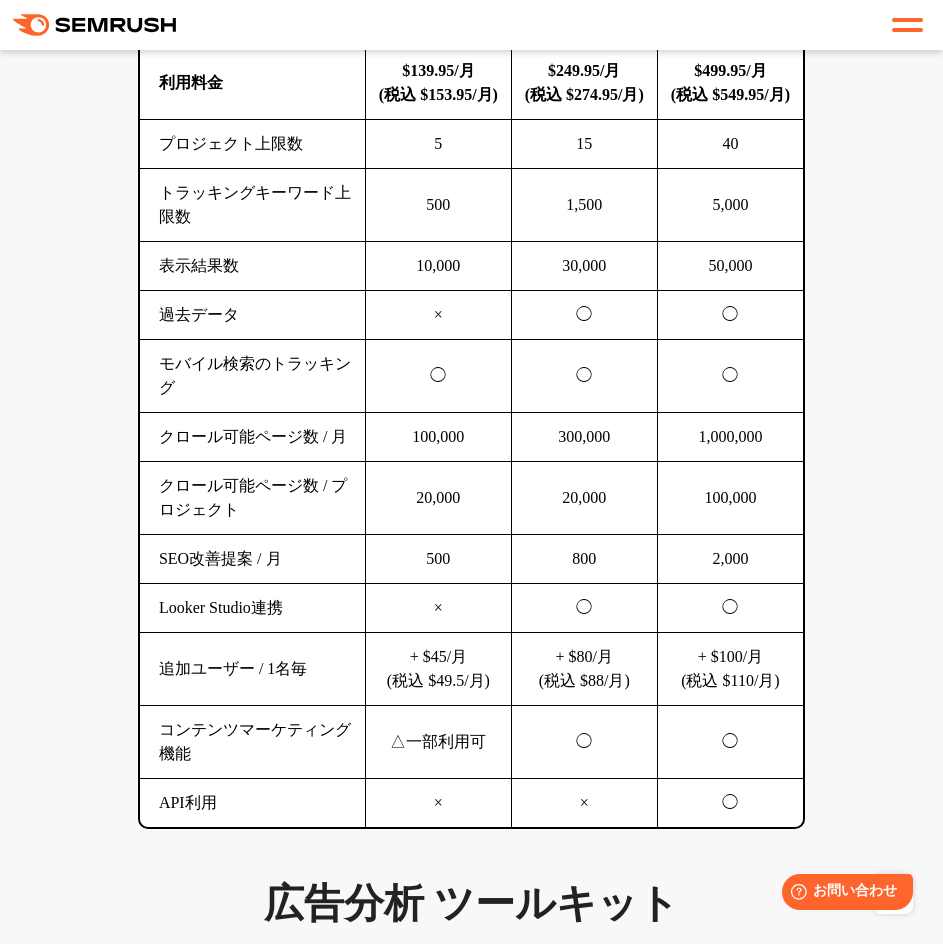 scroll, scrollTop: 1813, scrollLeft: 0, axis: vertical 